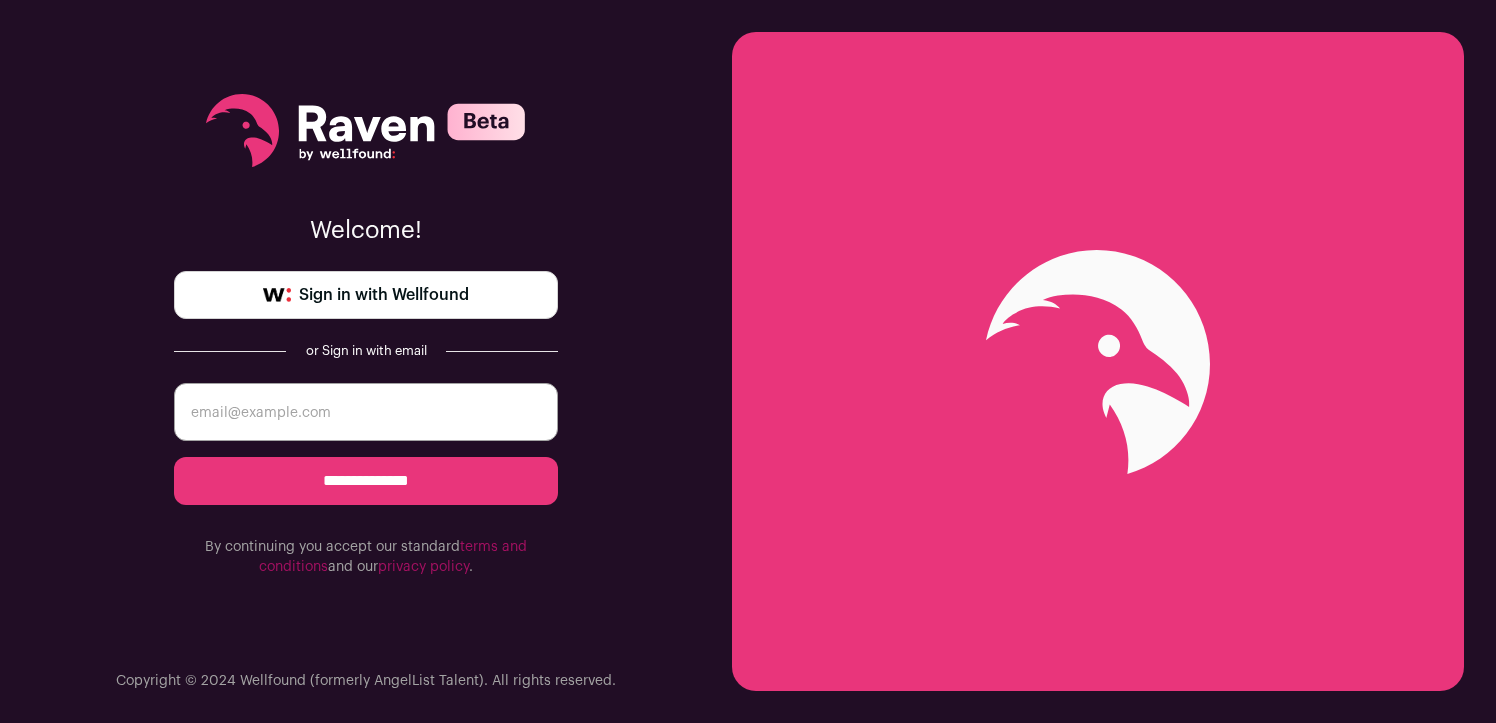 scroll, scrollTop: 0, scrollLeft: 0, axis: both 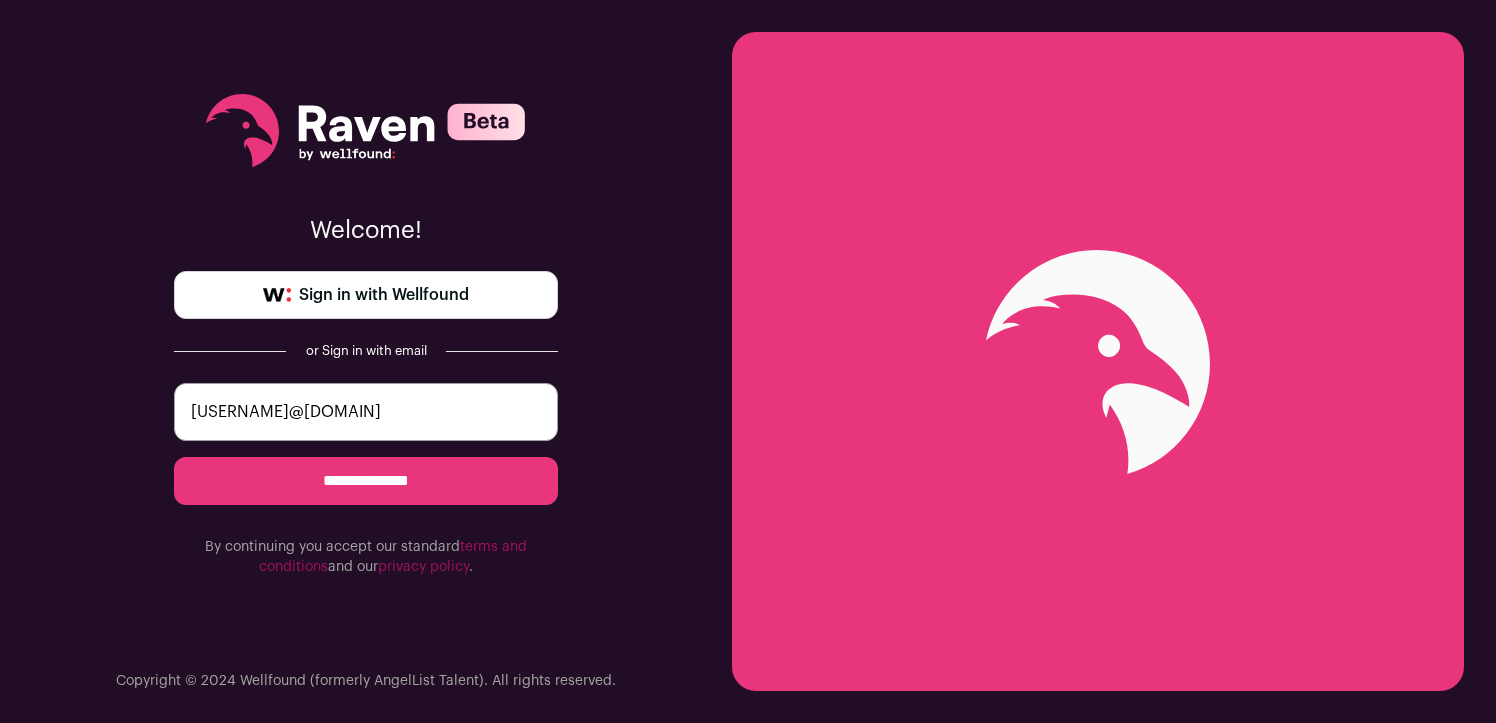 click on "**********" at bounding box center (366, 481) 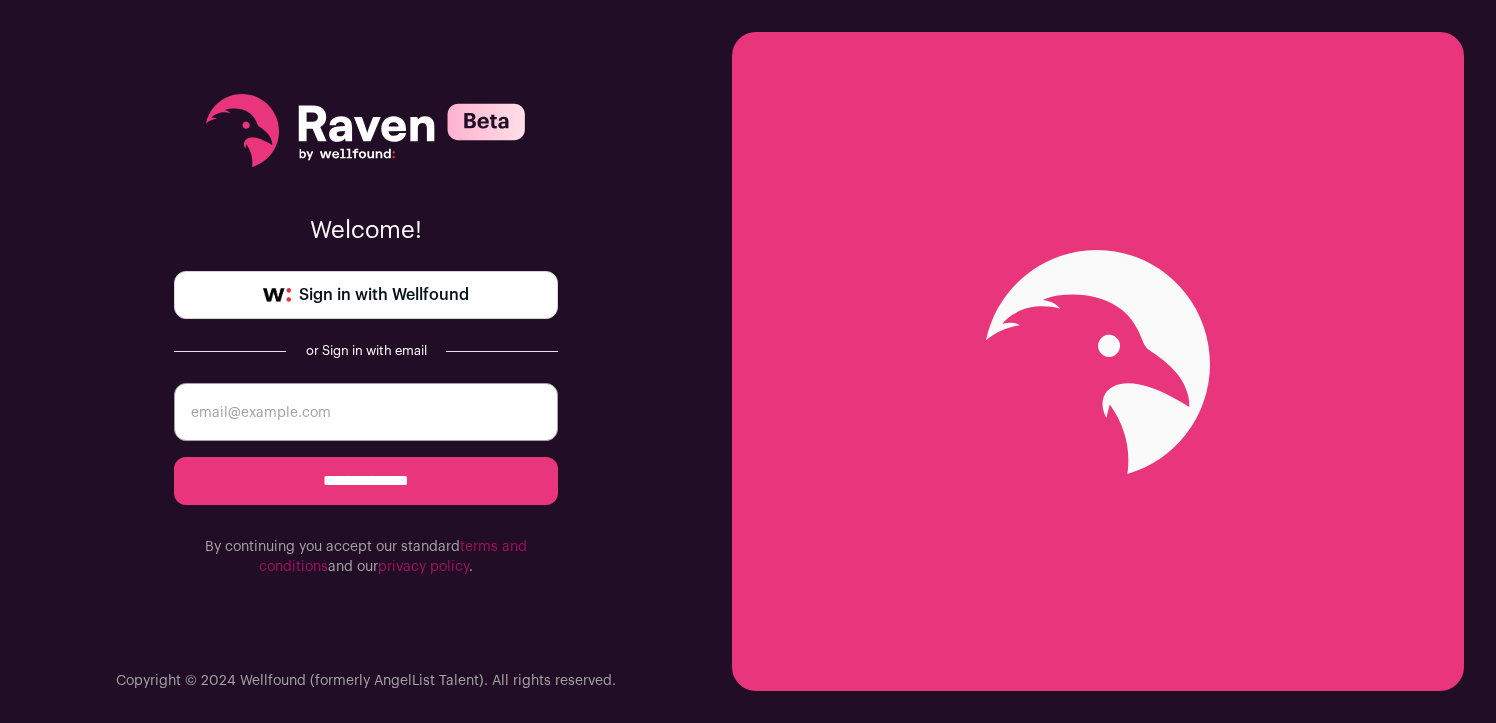 scroll, scrollTop: 0, scrollLeft: 0, axis: both 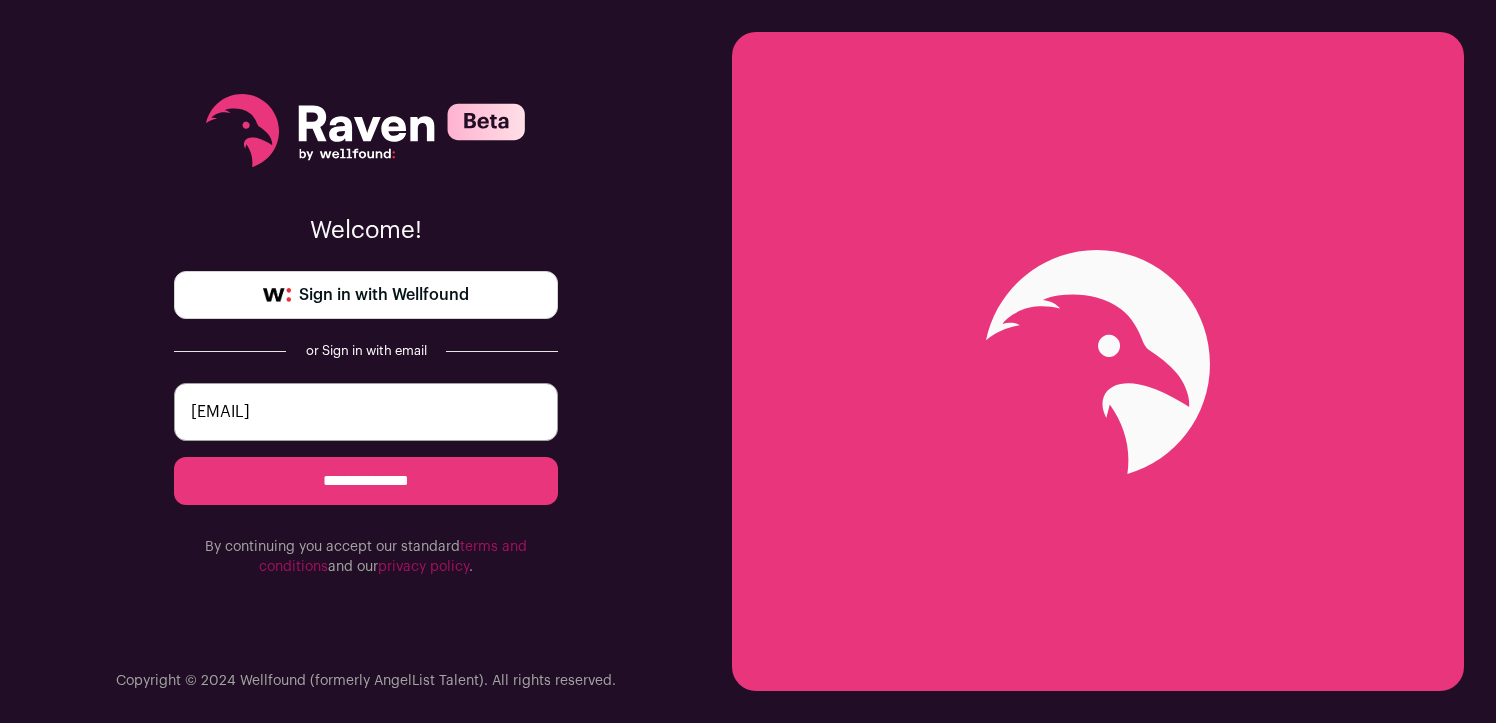 click on "**********" at bounding box center [366, 481] 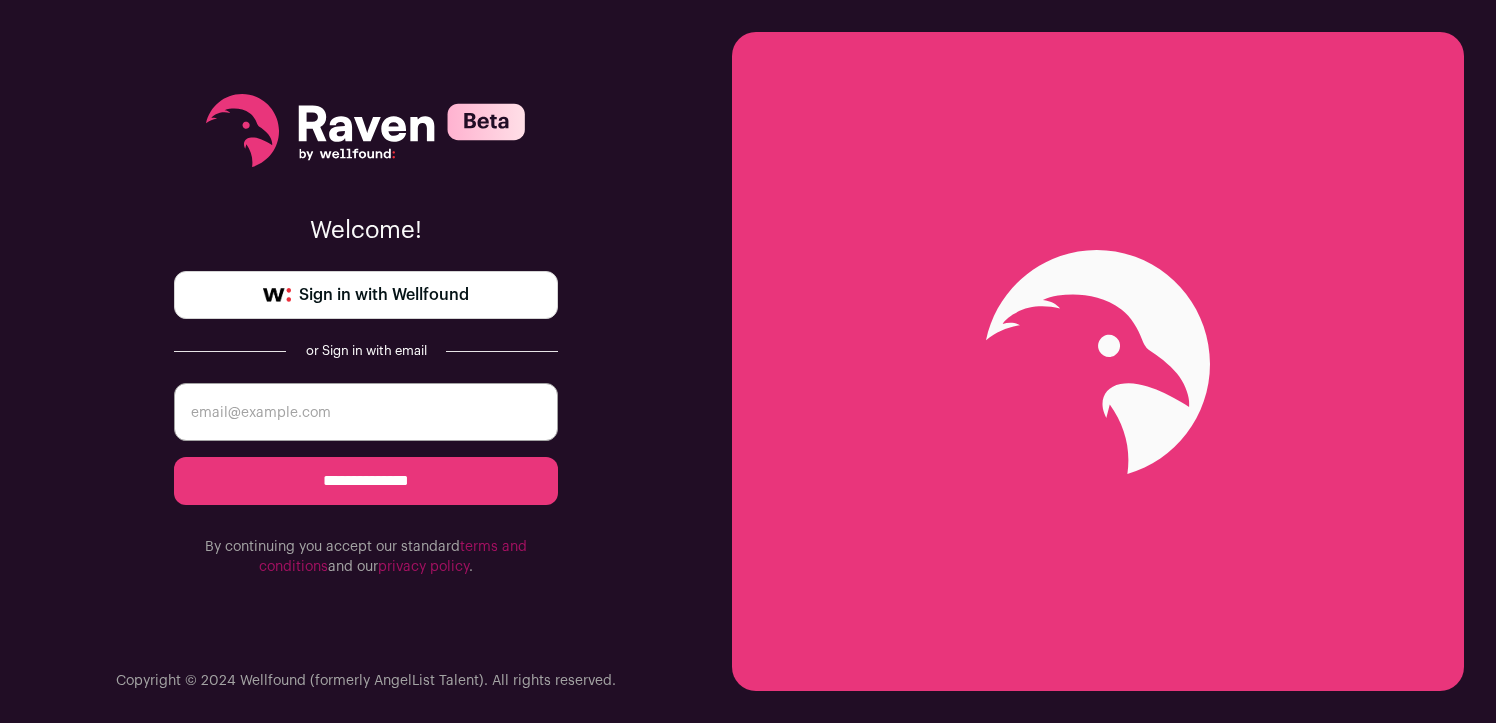 scroll, scrollTop: 0, scrollLeft: 0, axis: both 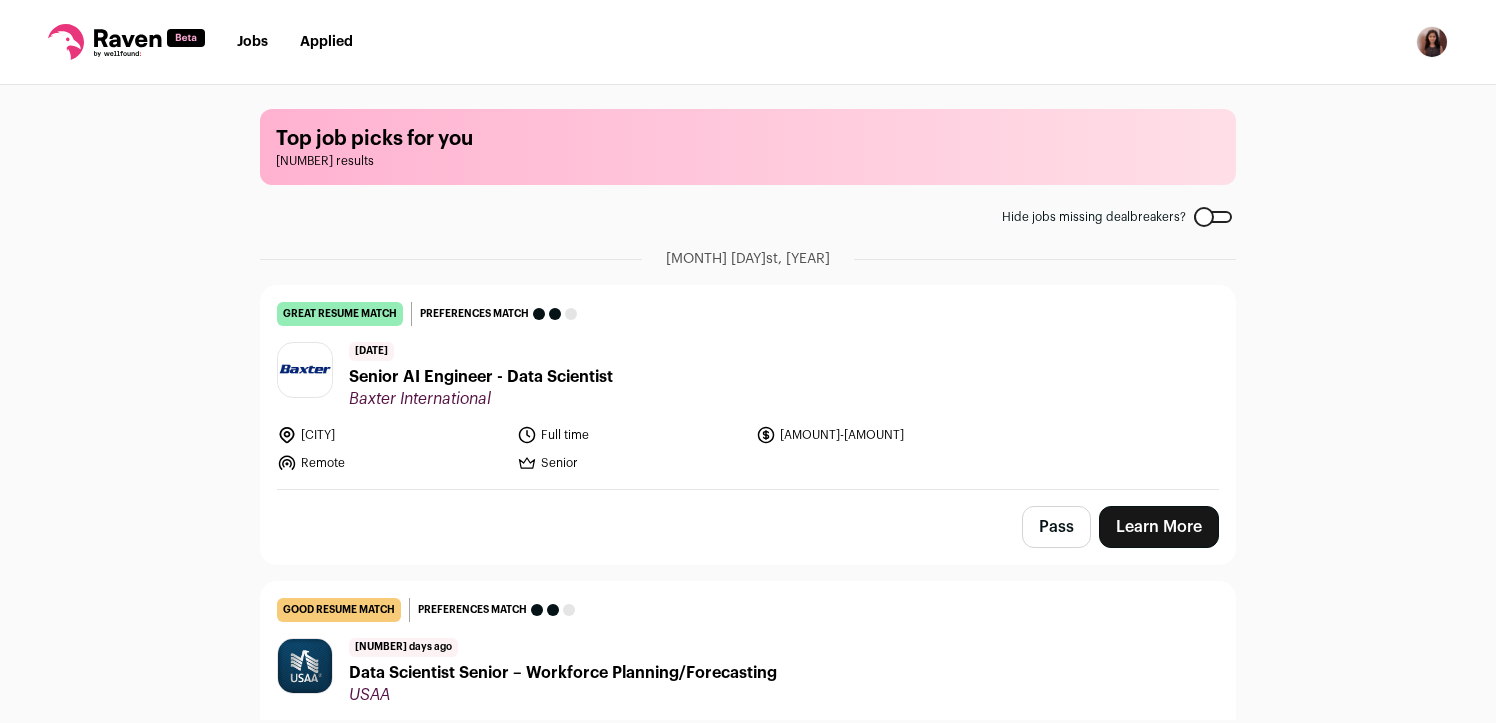 click on "Senior AI Engineer - Data Scientist" at bounding box center (481, 377) 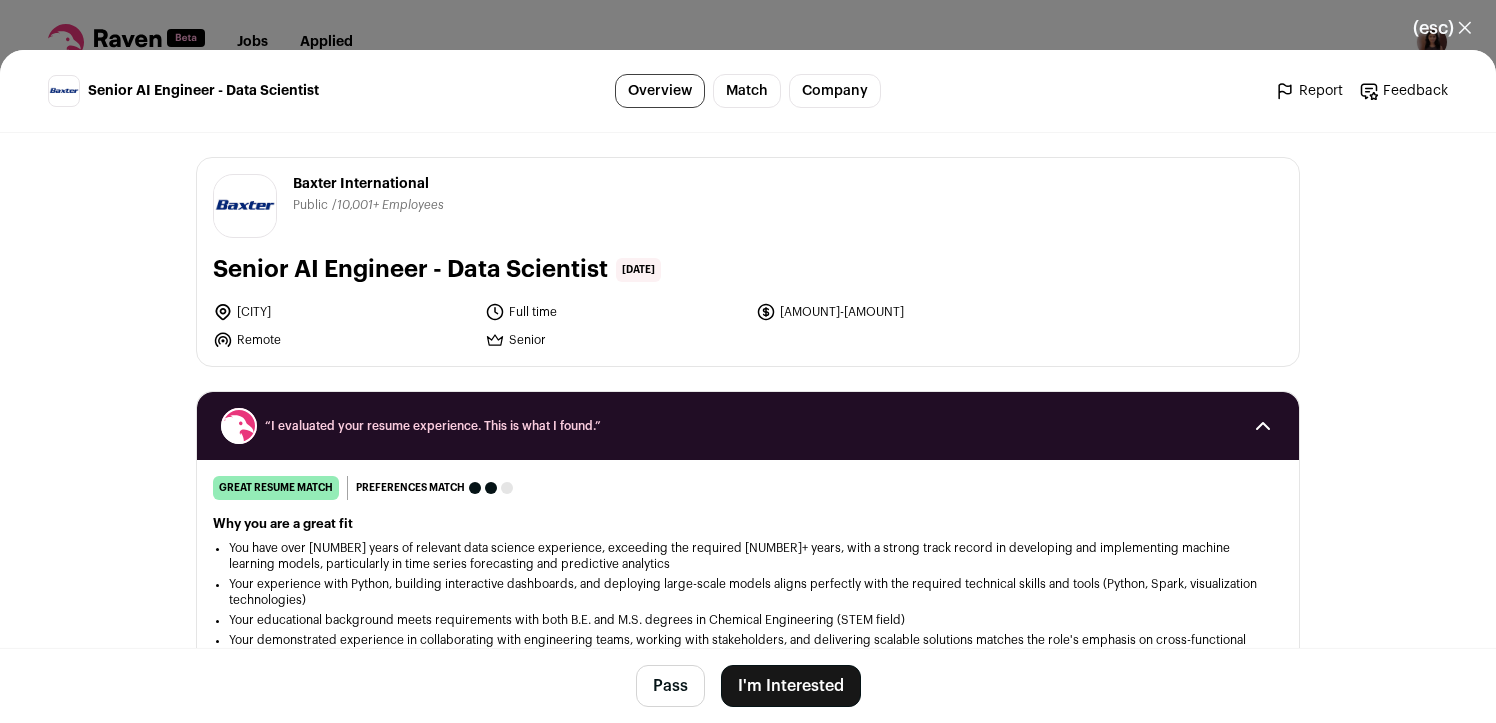 click on "I'm Interested" at bounding box center (791, 686) 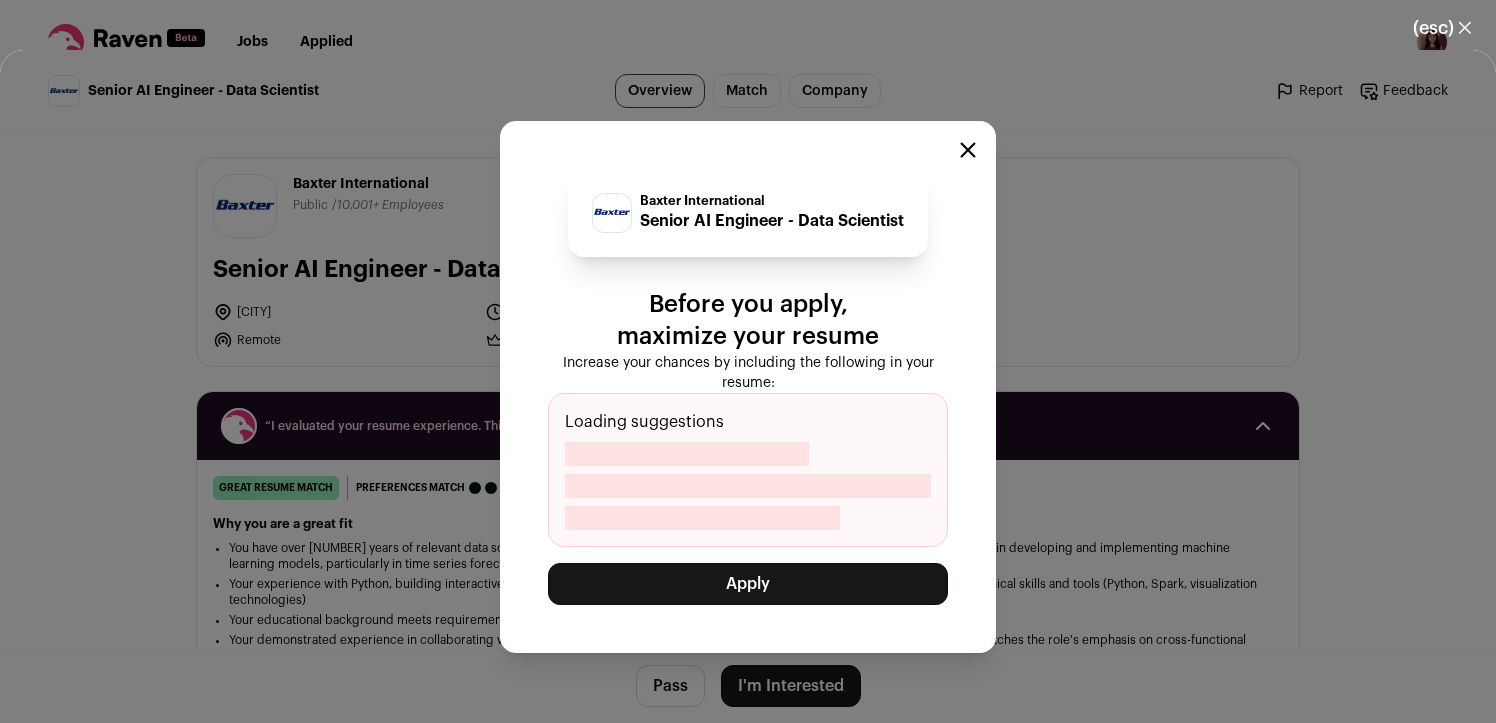click on "Apply" at bounding box center [748, 584] 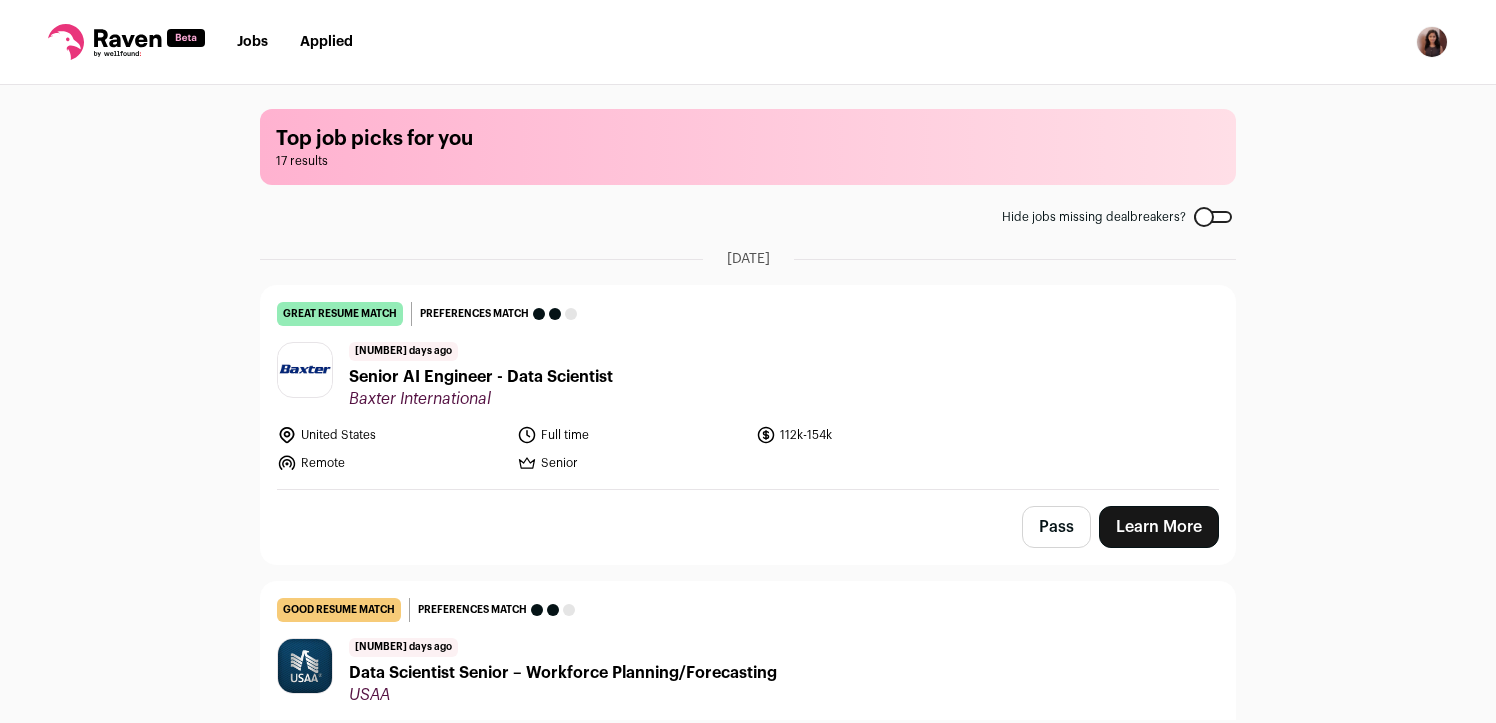 scroll, scrollTop: 0, scrollLeft: 0, axis: both 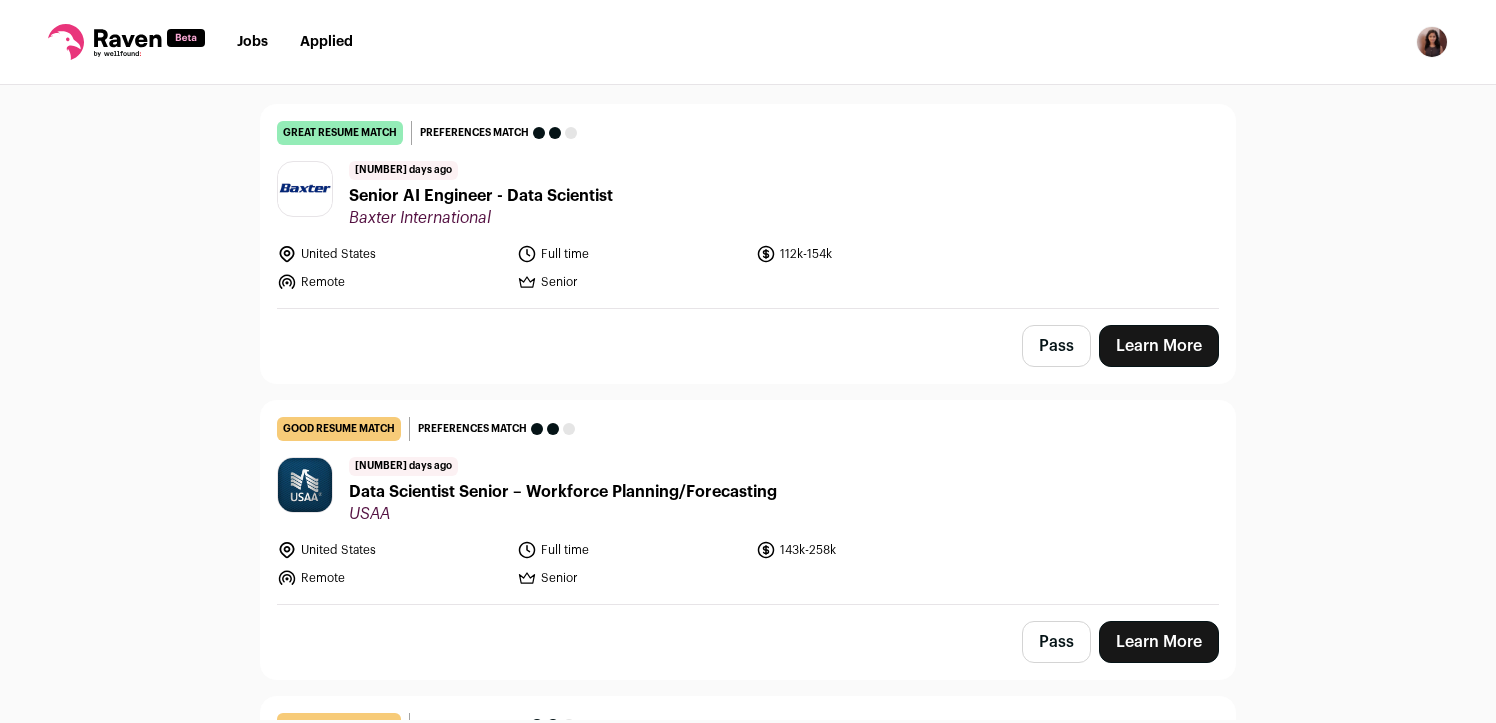 click on "Data Scientist Senior – Workforce Planning/Forecasting" at bounding box center [563, 492] 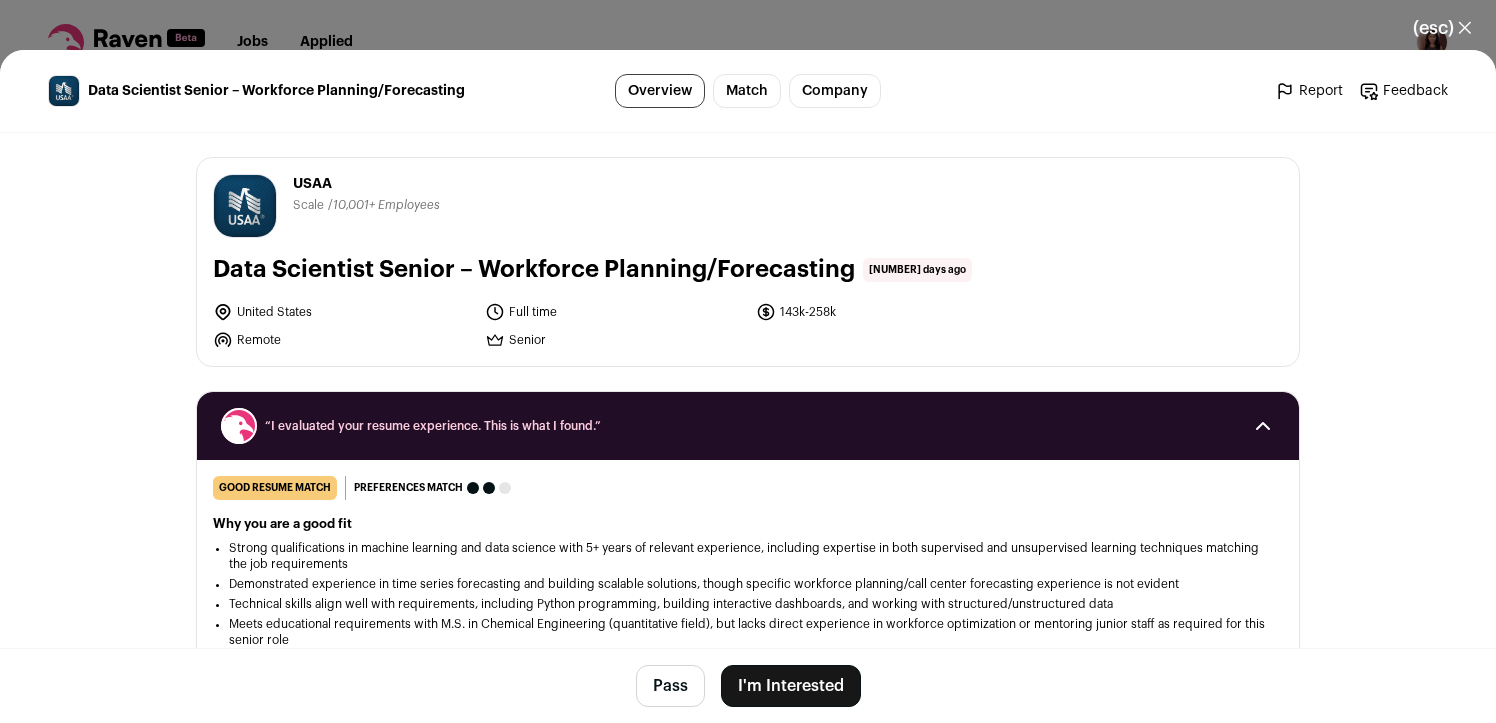 click on "I'm Interested" at bounding box center [791, 686] 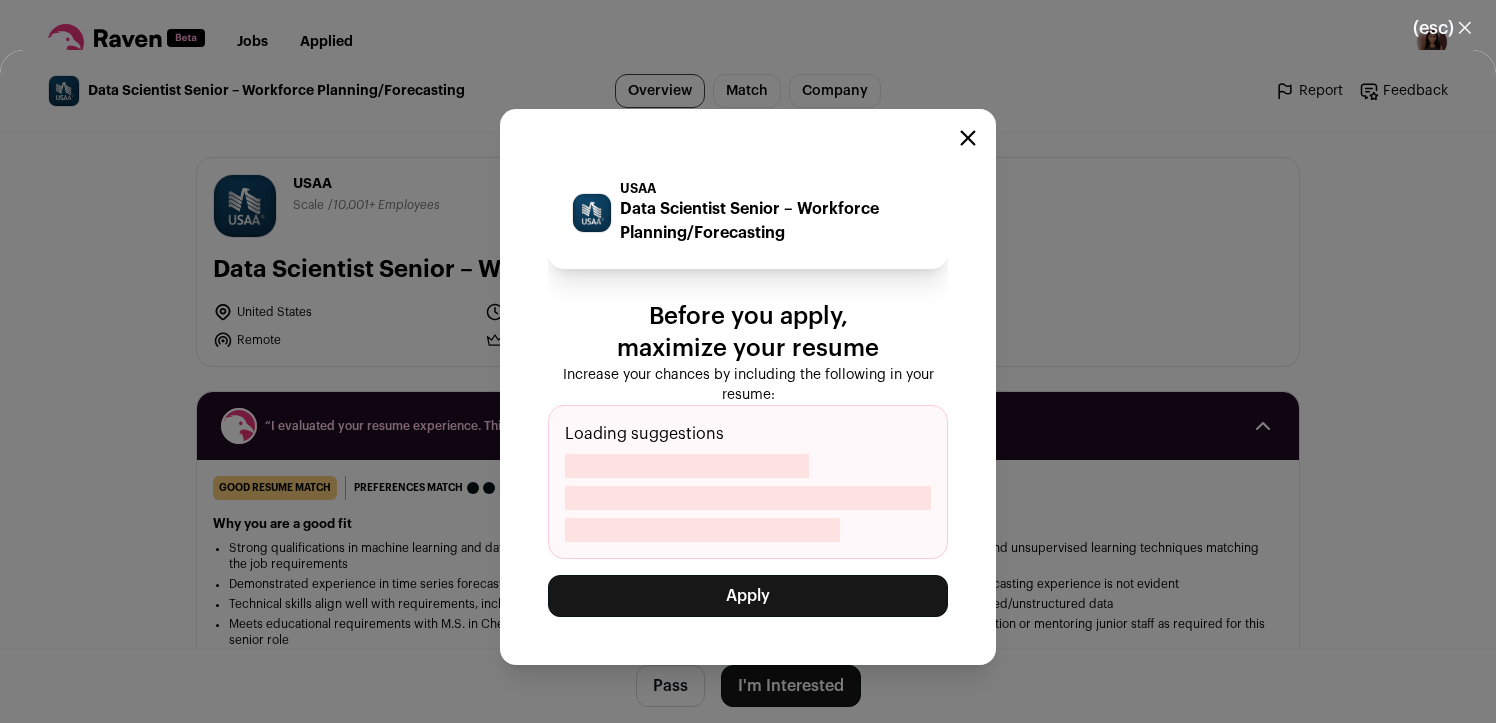 click on "Apply" at bounding box center (748, 596) 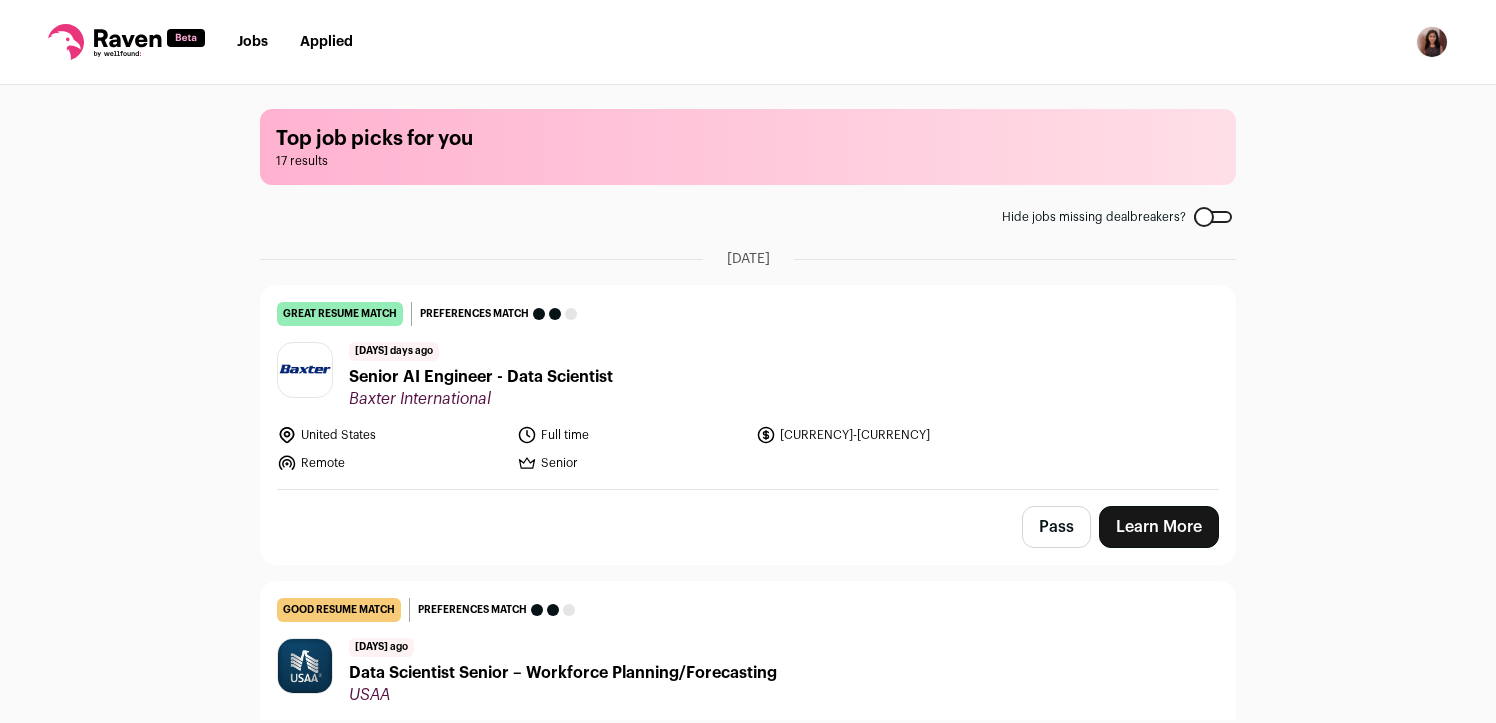 scroll, scrollTop: 0, scrollLeft: 0, axis: both 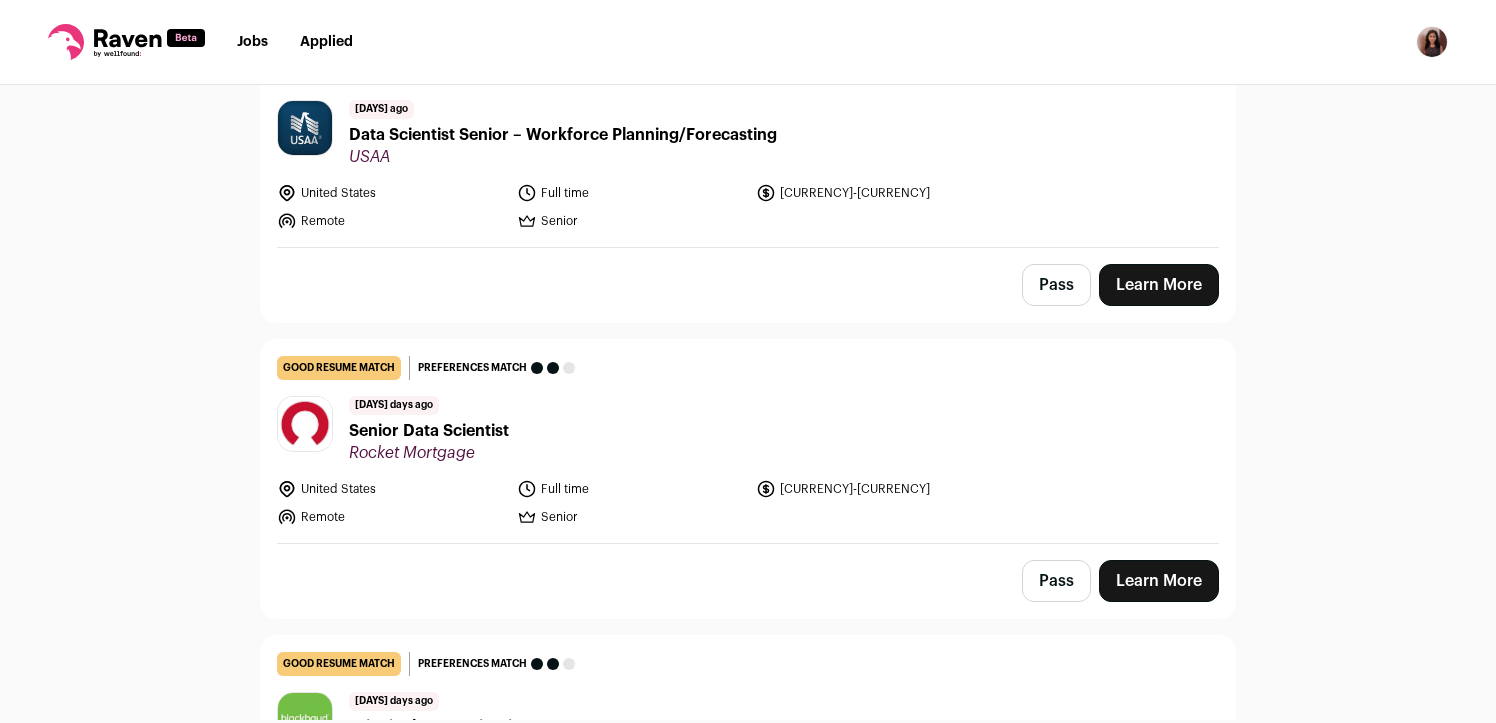 click on "Senior Data Scientist" at bounding box center [429, 431] 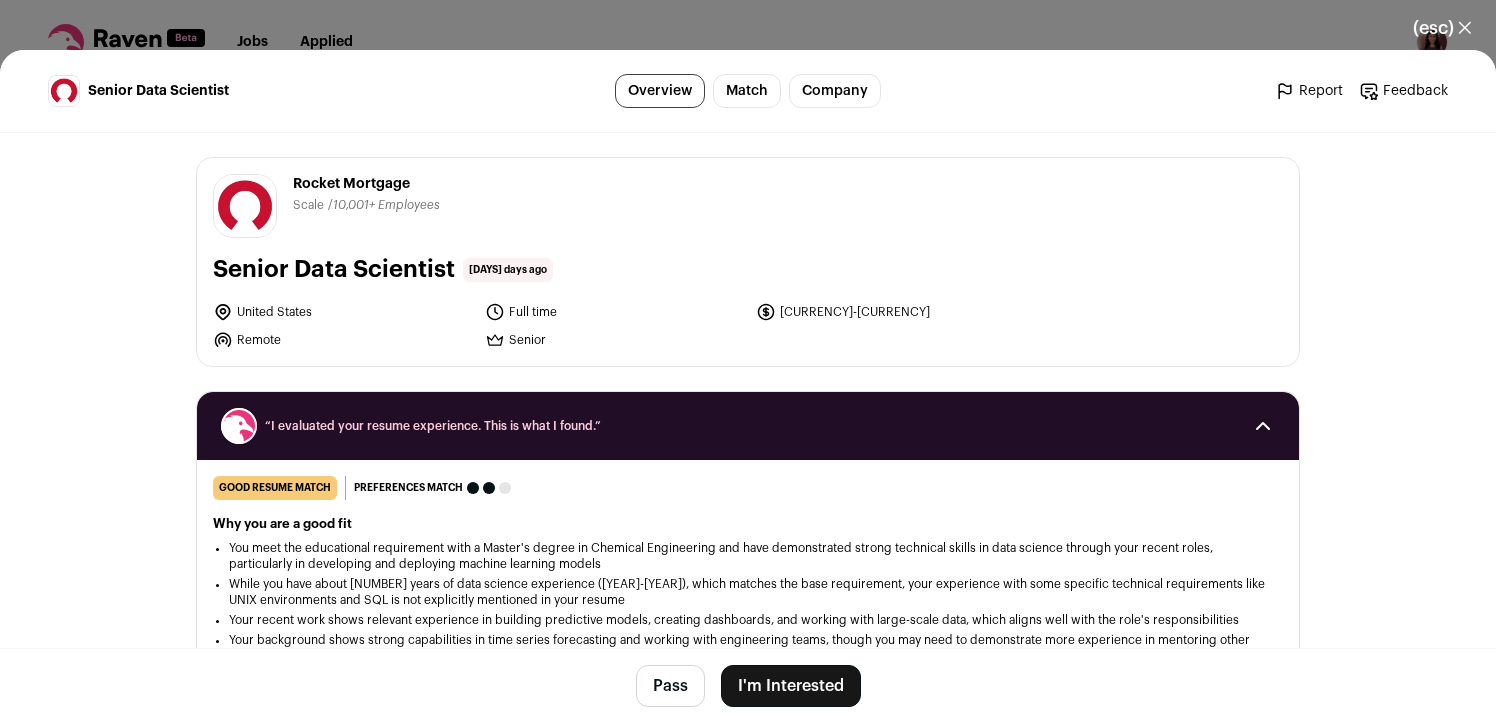 click on "I'm Interested" at bounding box center [791, 686] 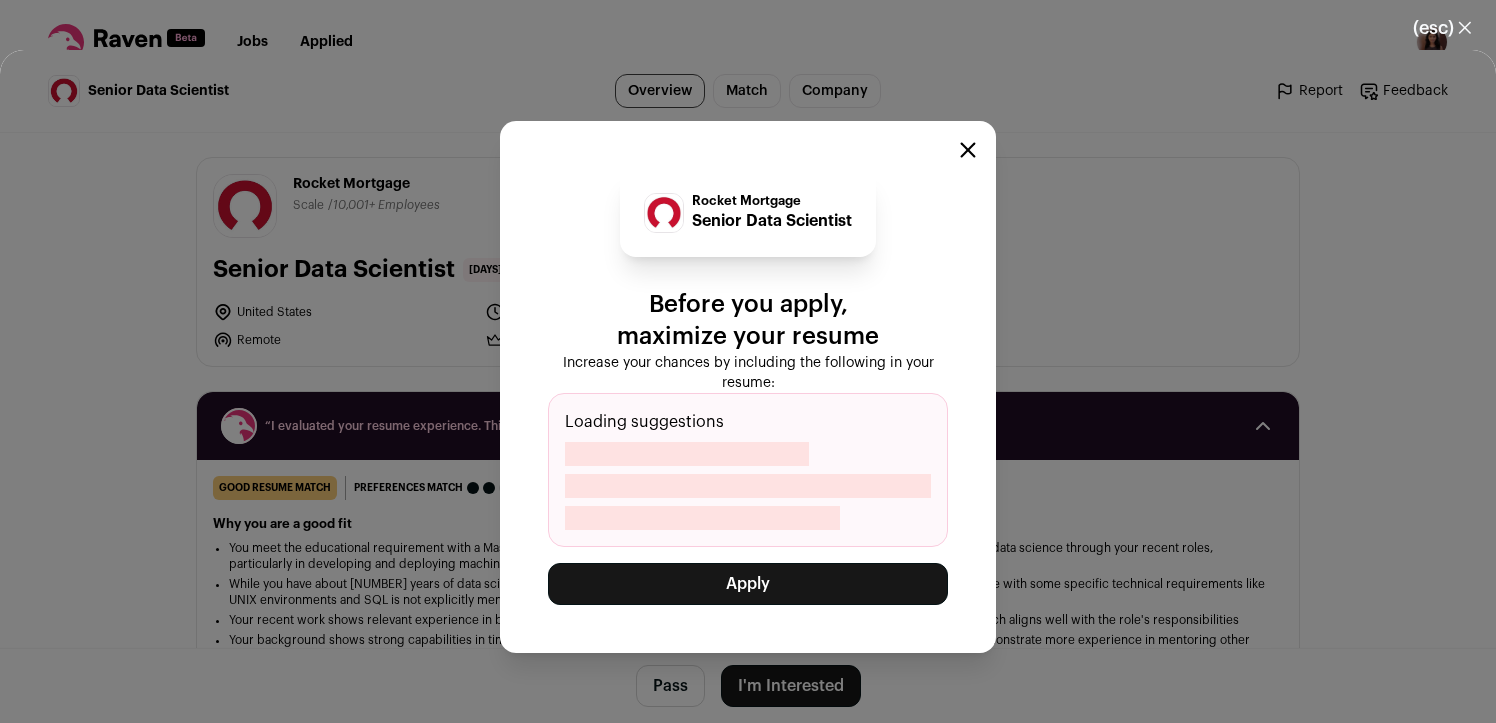 click on "Apply" at bounding box center (748, 584) 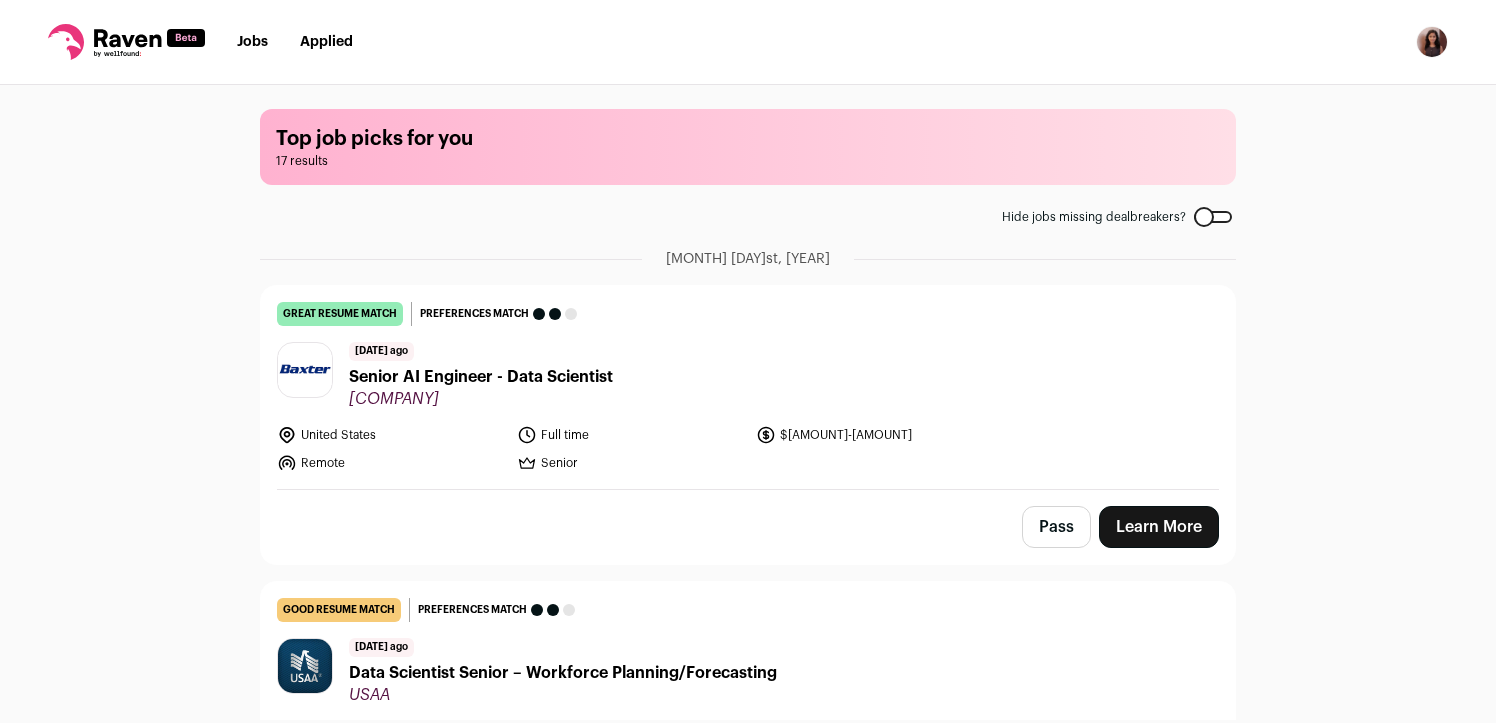 scroll, scrollTop: 0, scrollLeft: 0, axis: both 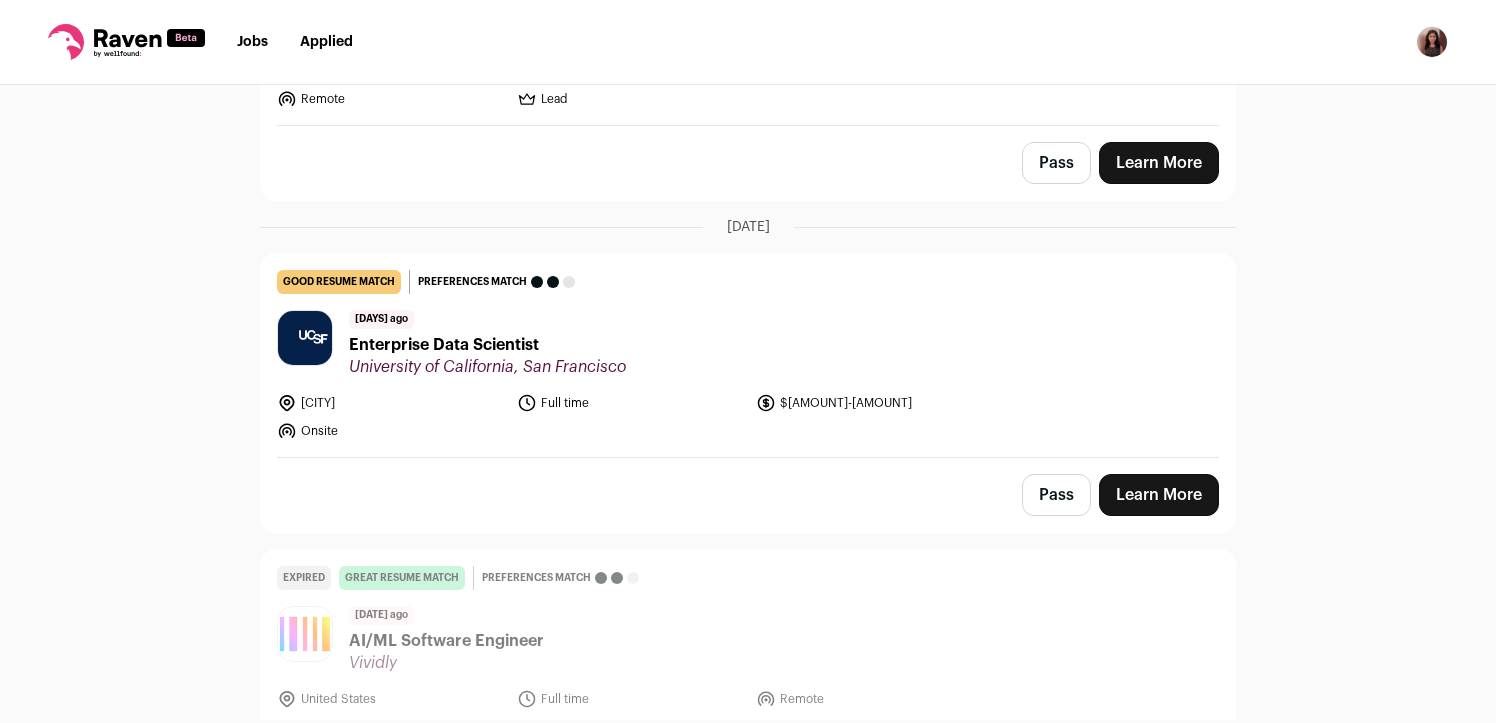 click on "Enterprise Data Scientist" at bounding box center (487, 345) 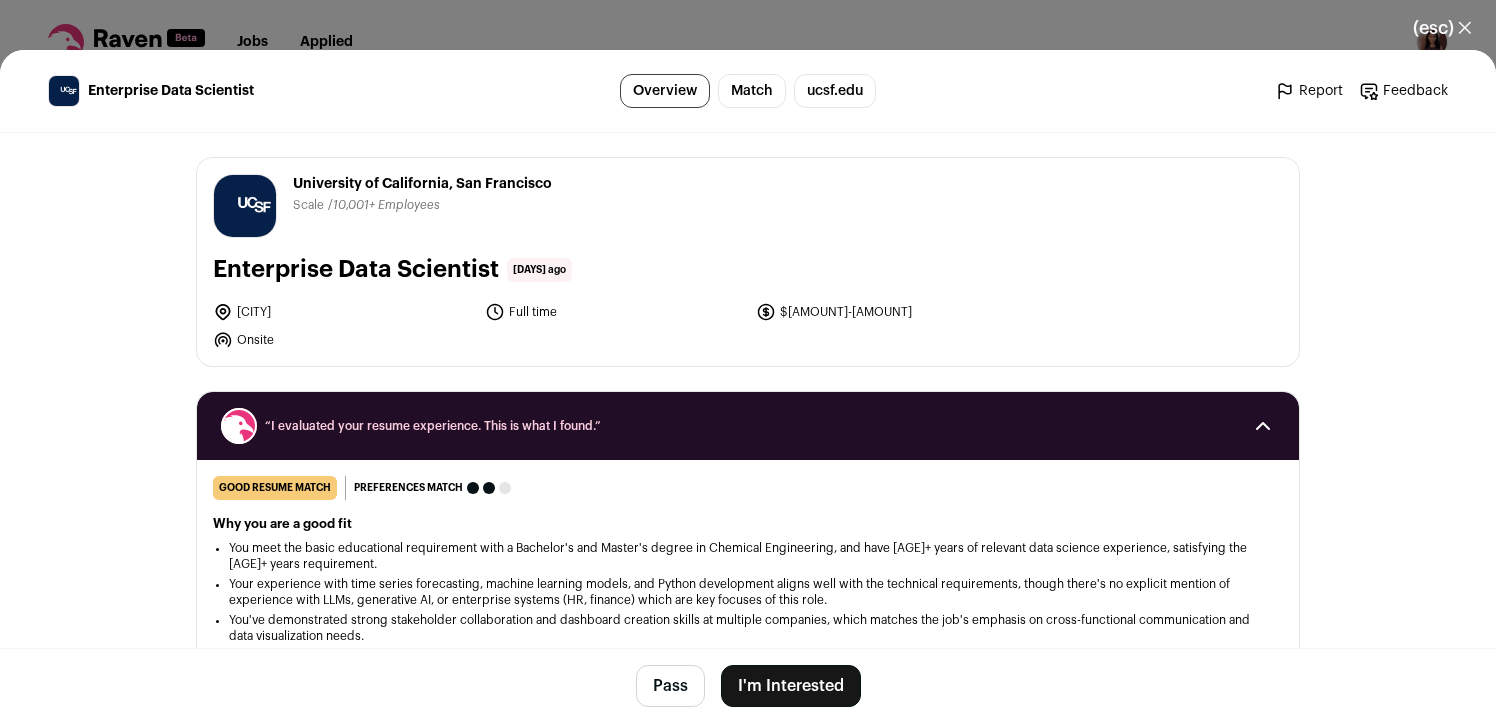 click on "I'm Interested" at bounding box center (791, 686) 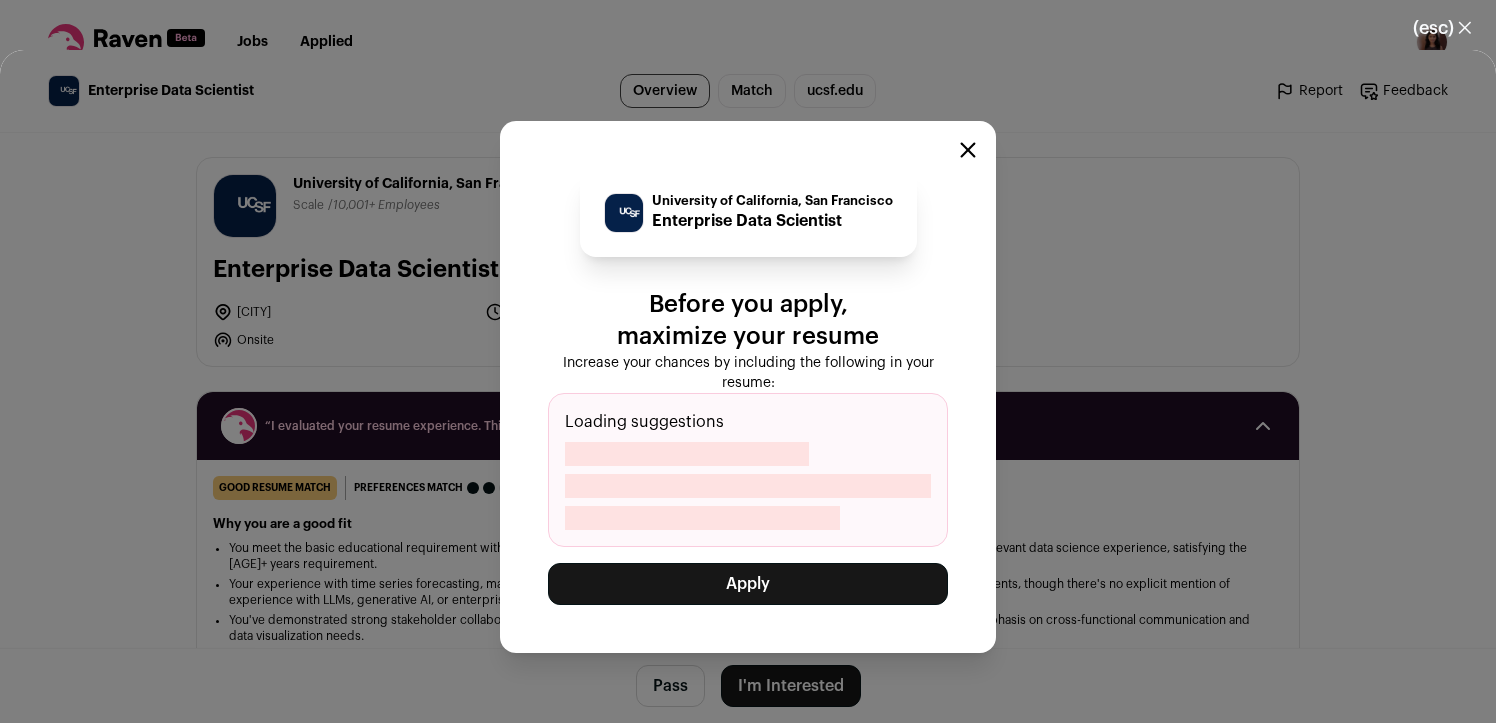 click on "Apply" at bounding box center (748, 584) 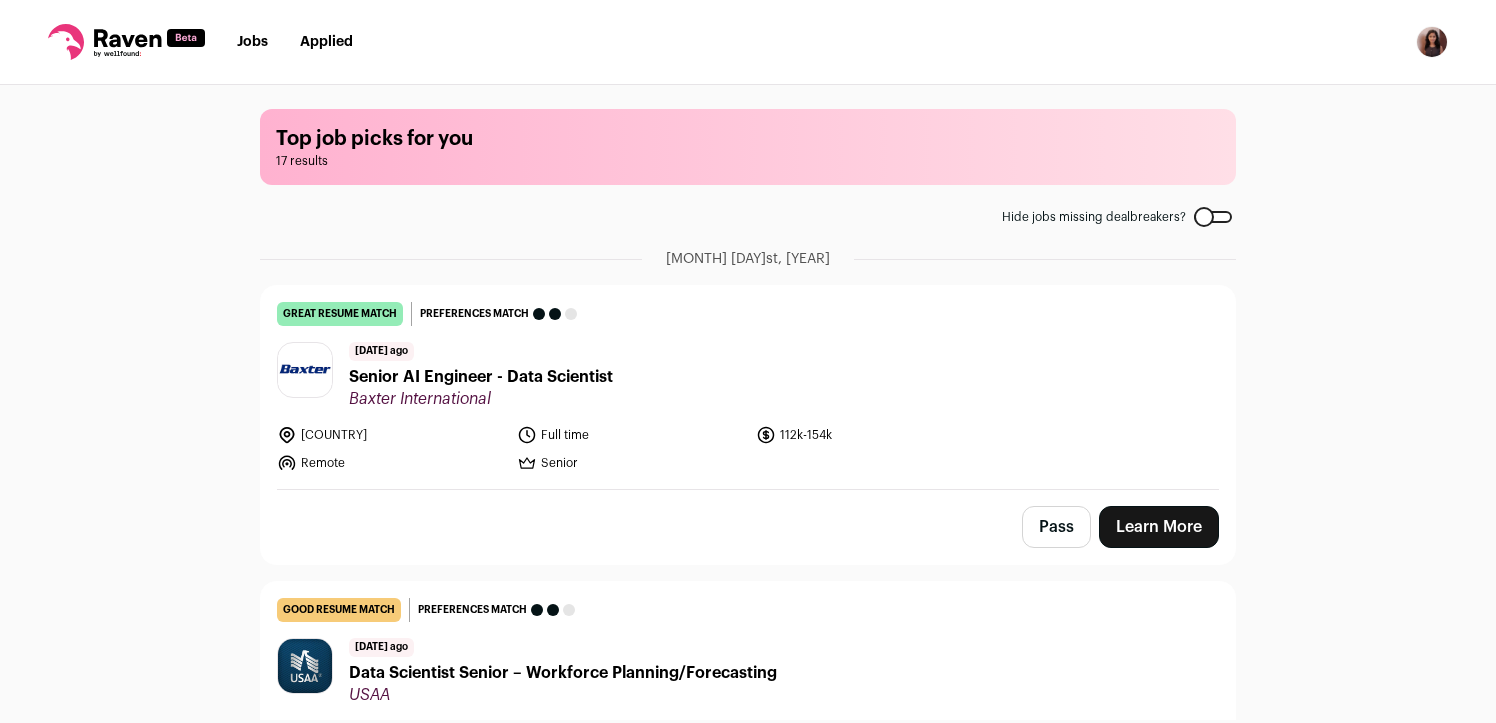 scroll, scrollTop: 0, scrollLeft: 0, axis: both 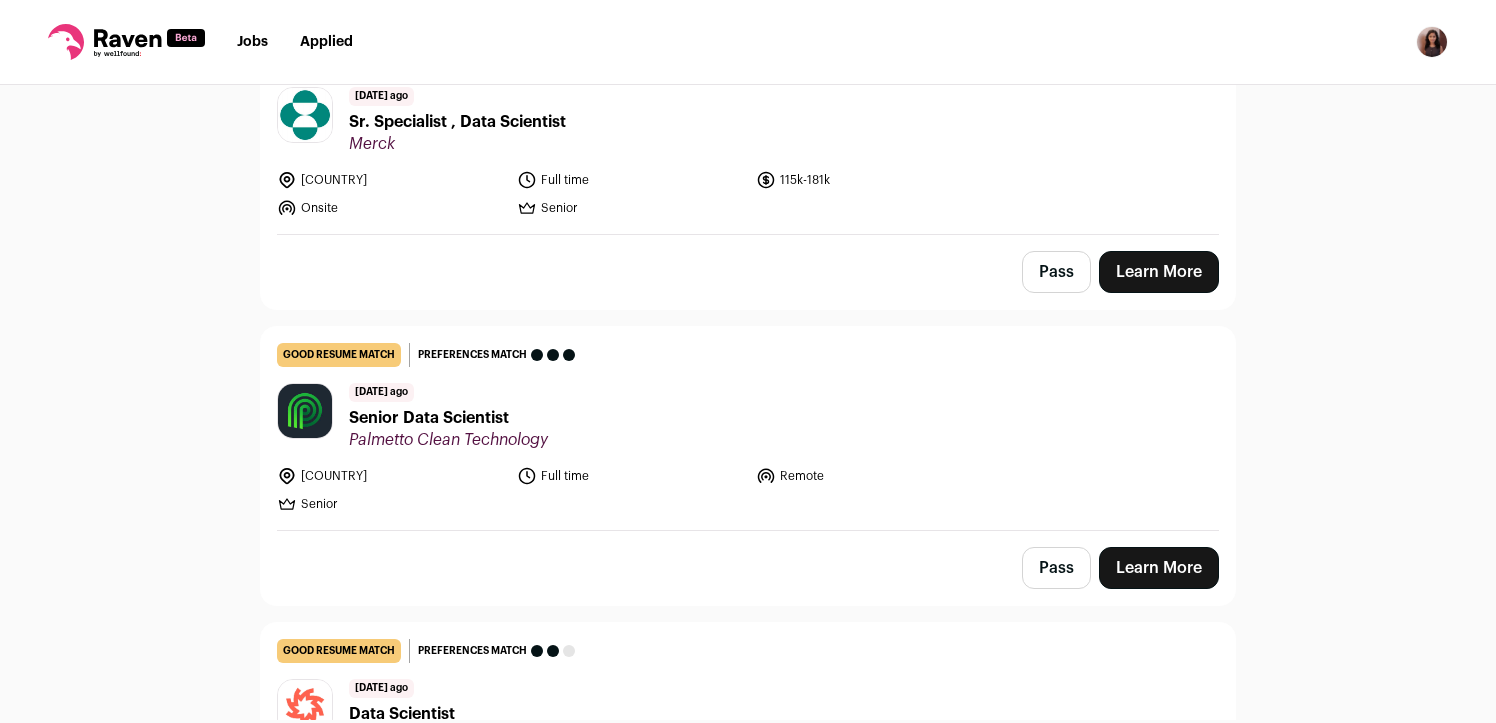 click on "[DATE] ago
This job meets all of your dealbreakers and nice-to-haves
[DATE] ago
Senior Data Scientist
[COMPANY] Clean Technology
United States
Full time
Remote" at bounding box center [748, 428] 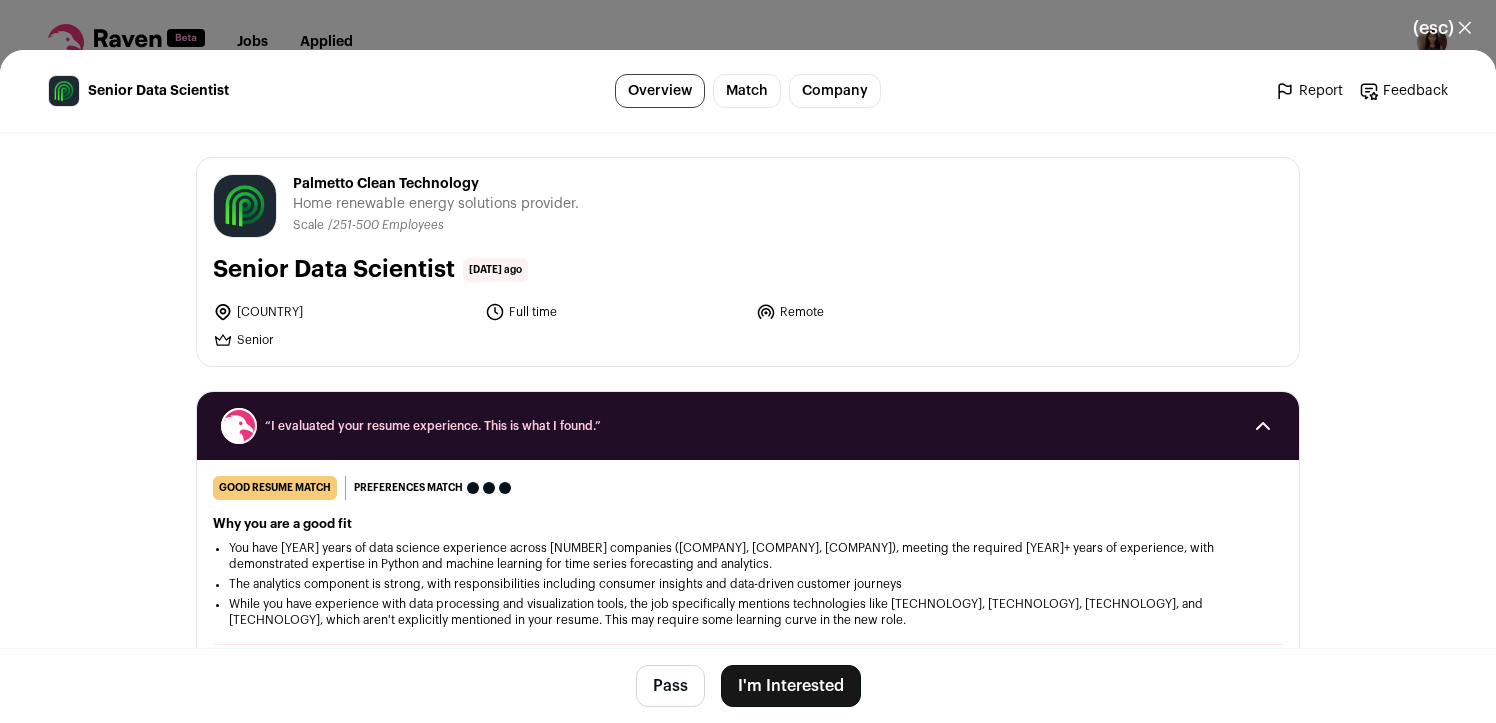 click on "I'm Interested" at bounding box center (791, 686) 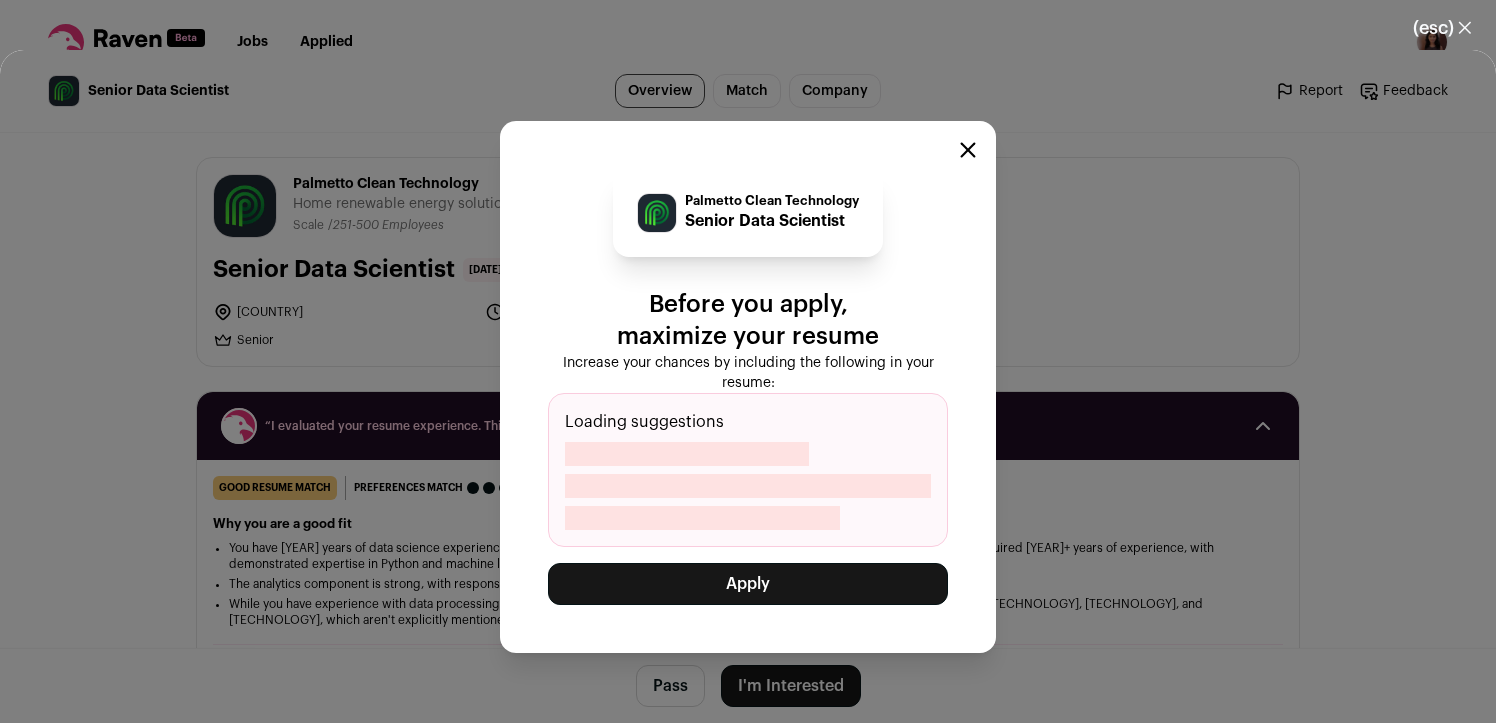 click on "Apply" at bounding box center [748, 584] 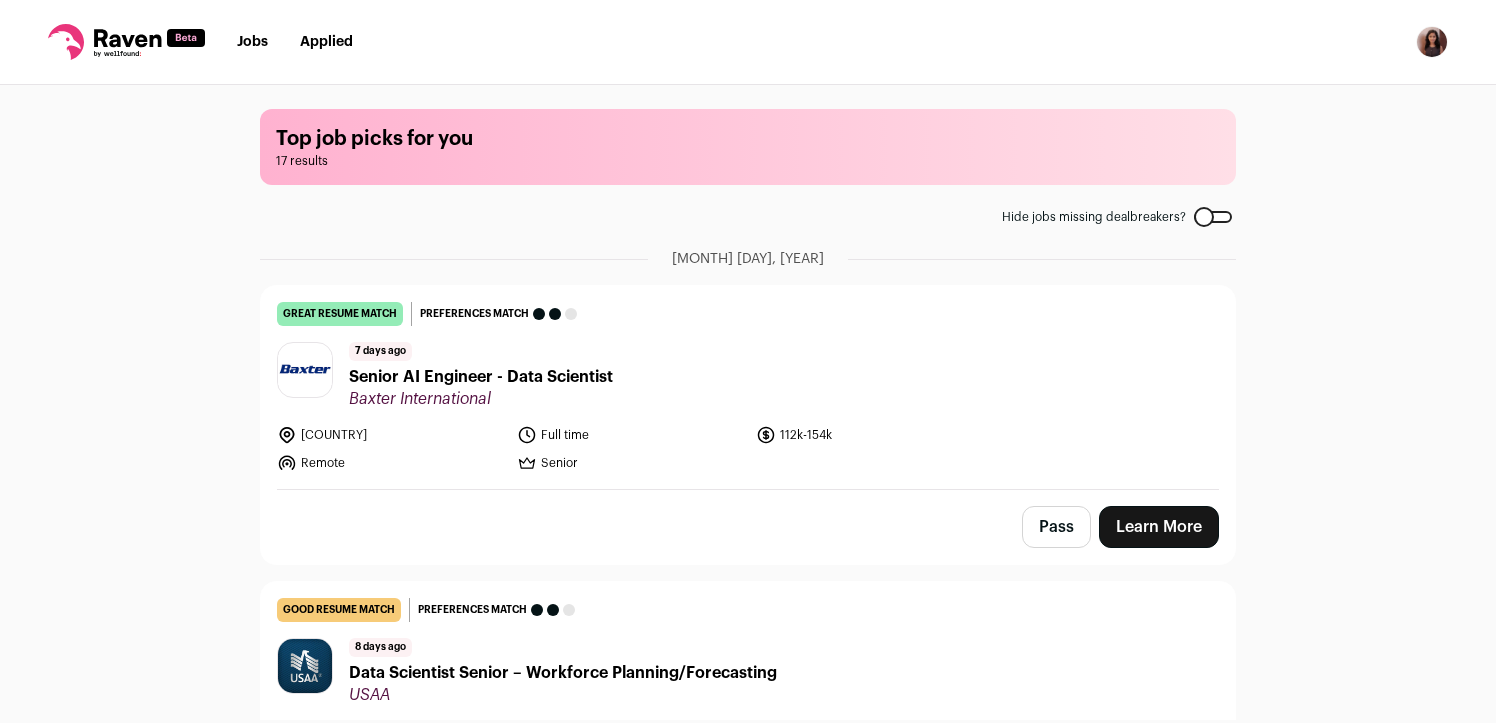 scroll, scrollTop: 0, scrollLeft: 0, axis: both 